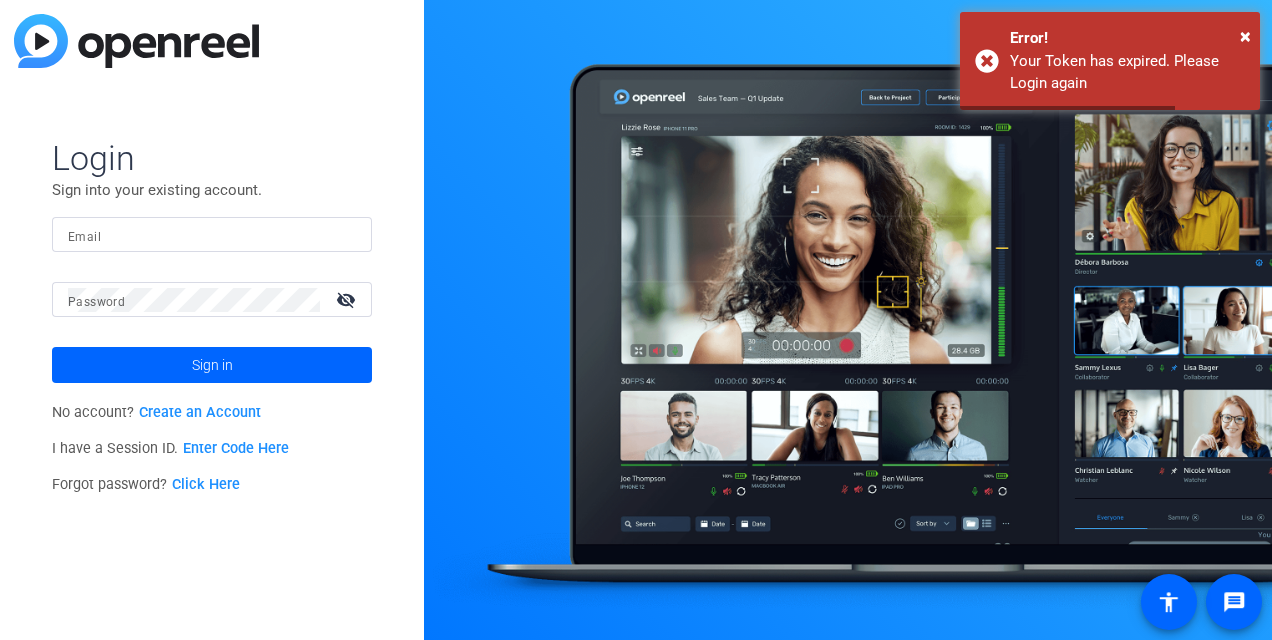 scroll, scrollTop: 0, scrollLeft: 0, axis: both 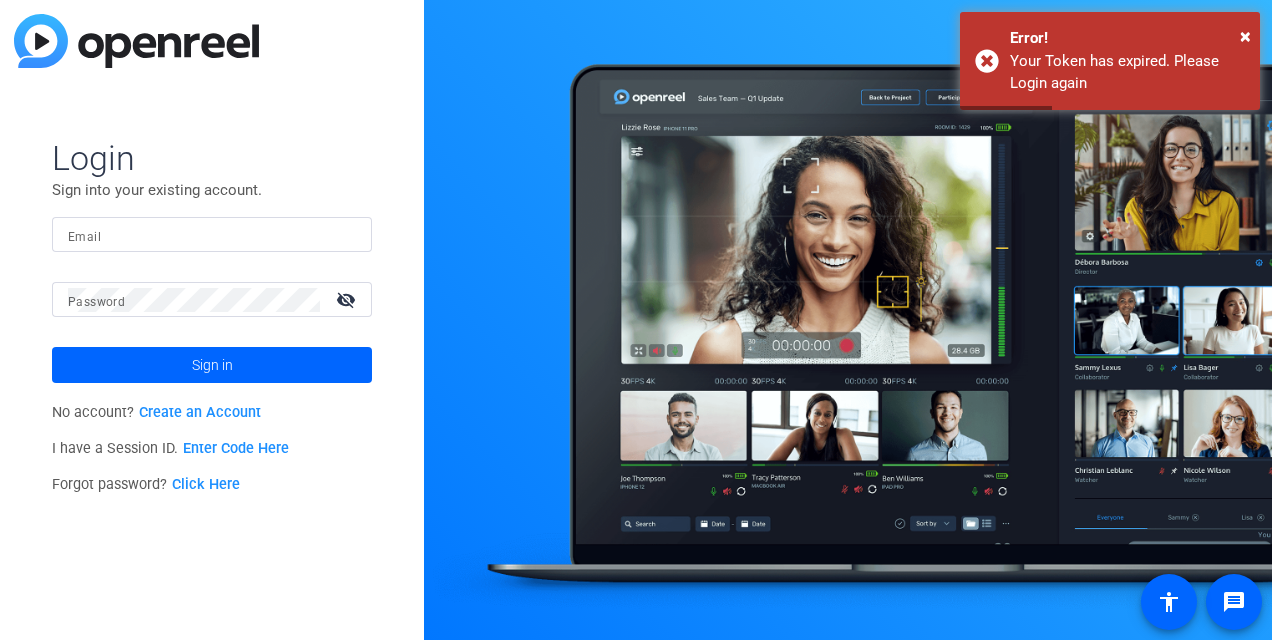 click on "Email" at bounding box center (212, 235) 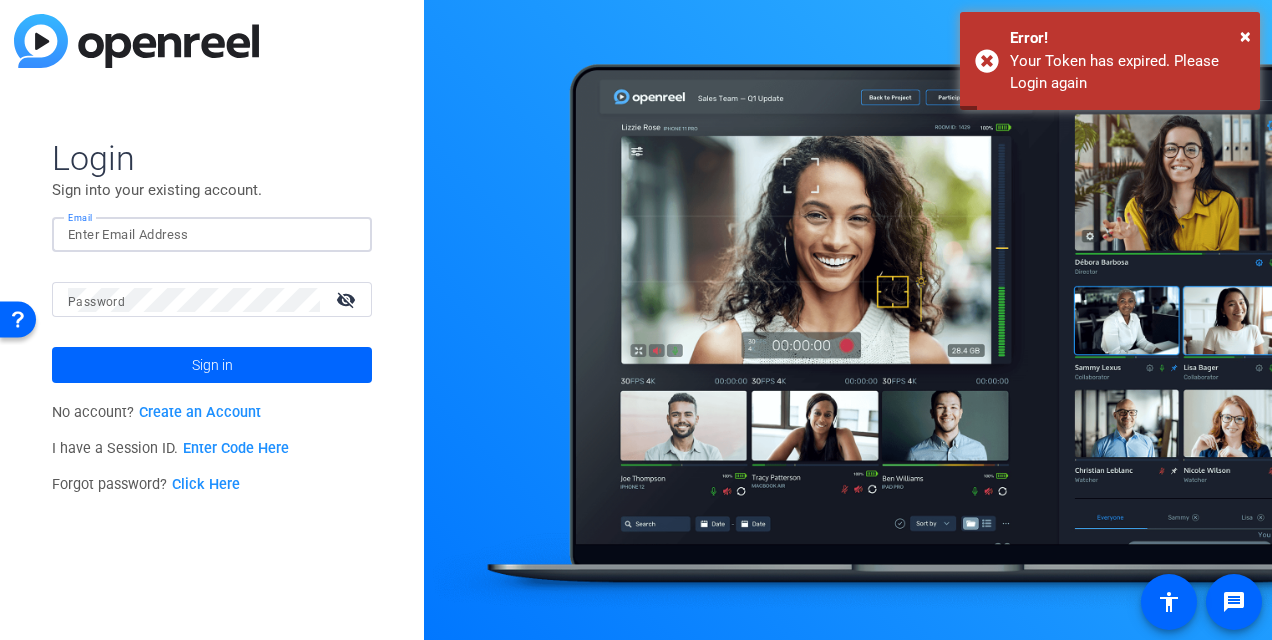 type on "madison.henley@fmr.com" 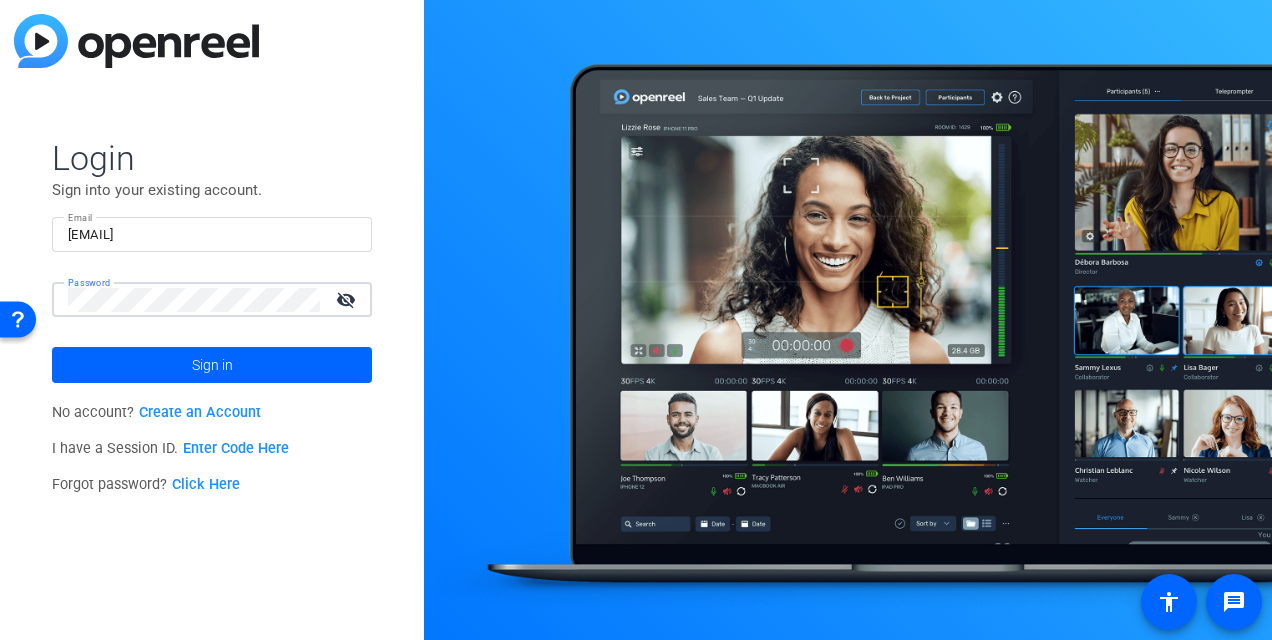click on "Sign in" 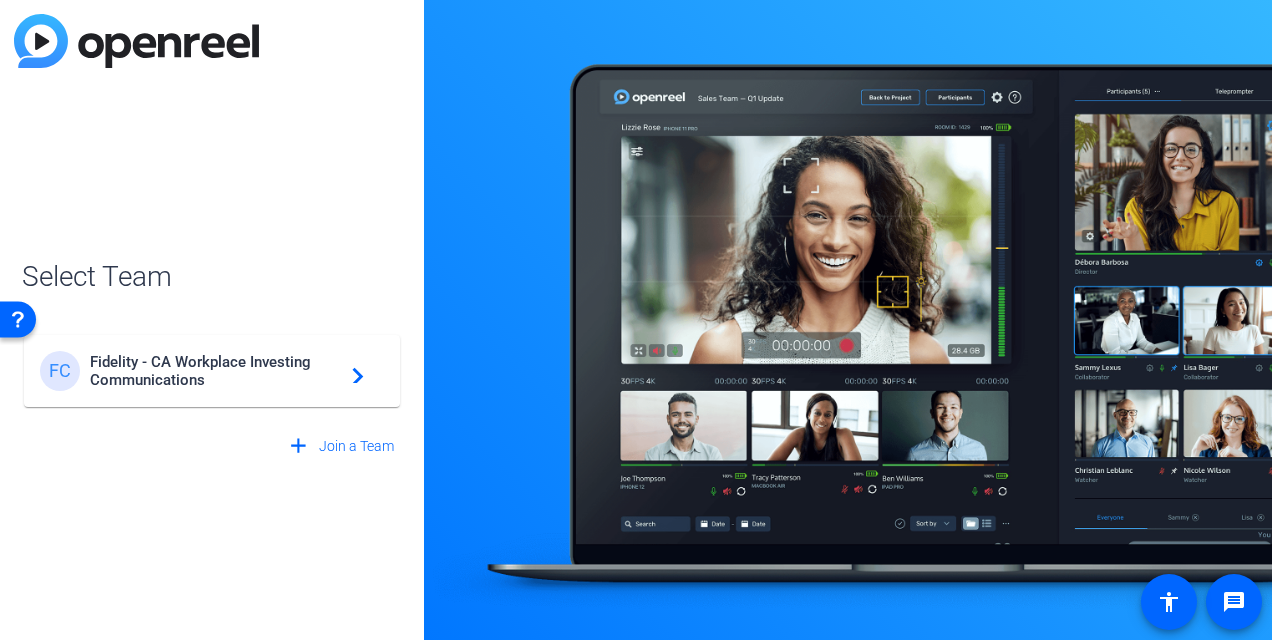 click on "FC Fidelity - CA Workplace Investing Communications  navigate_next" 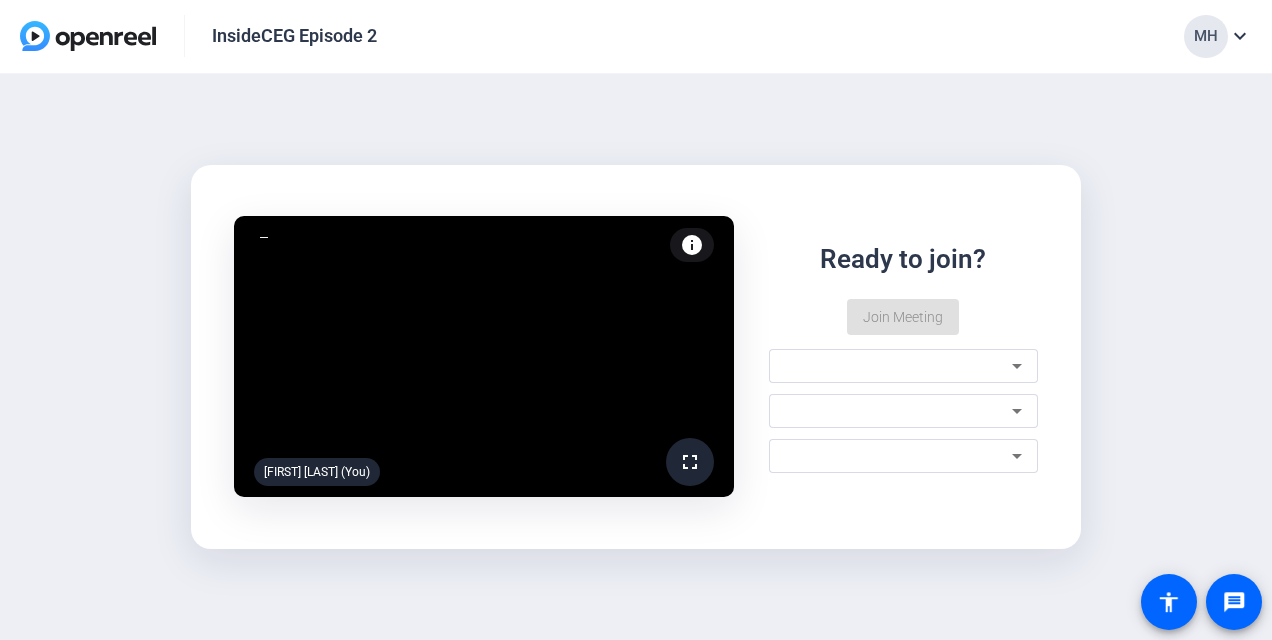 scroll, scrollTop: 0, scrollLeft: 0, axis: both 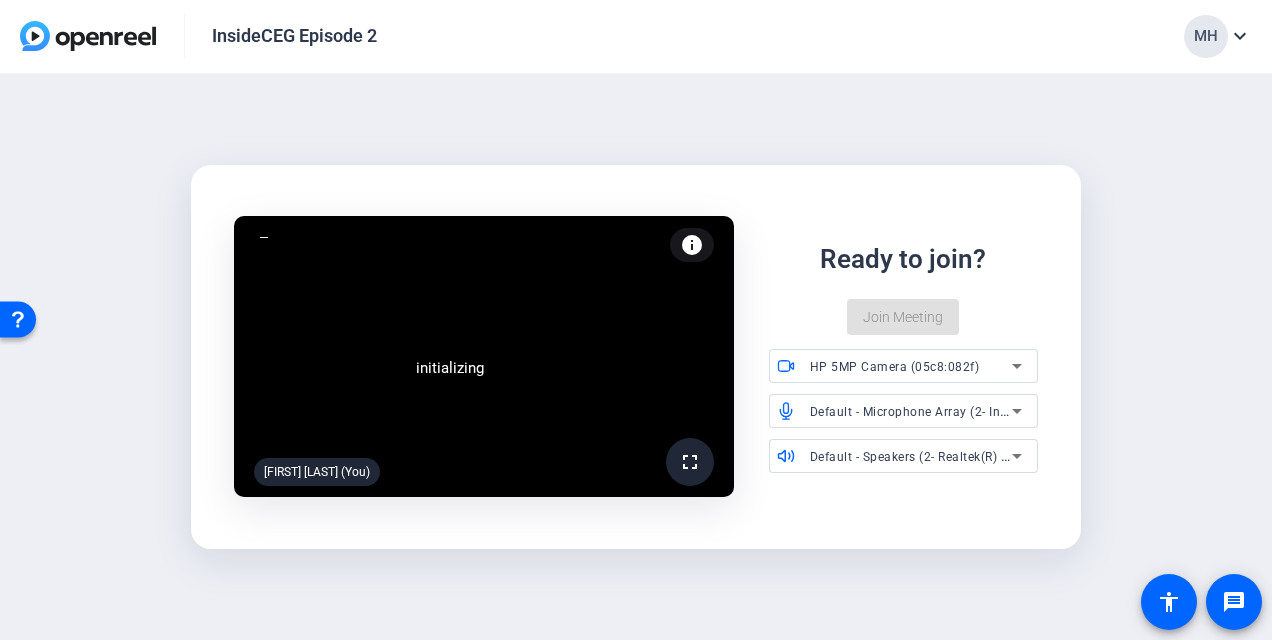 click on "initializing fullscreen  [FIRST] [LAST] (You)  info Test your audio and video Ready to join?  Join Meeting
HP 5MP Camera (05c8:082f)
Default - Microphone Array (2- Intel® Smart Sound Technology for Digital Microphones)
Default - Speakers (2- Realtek(R) Audio)" 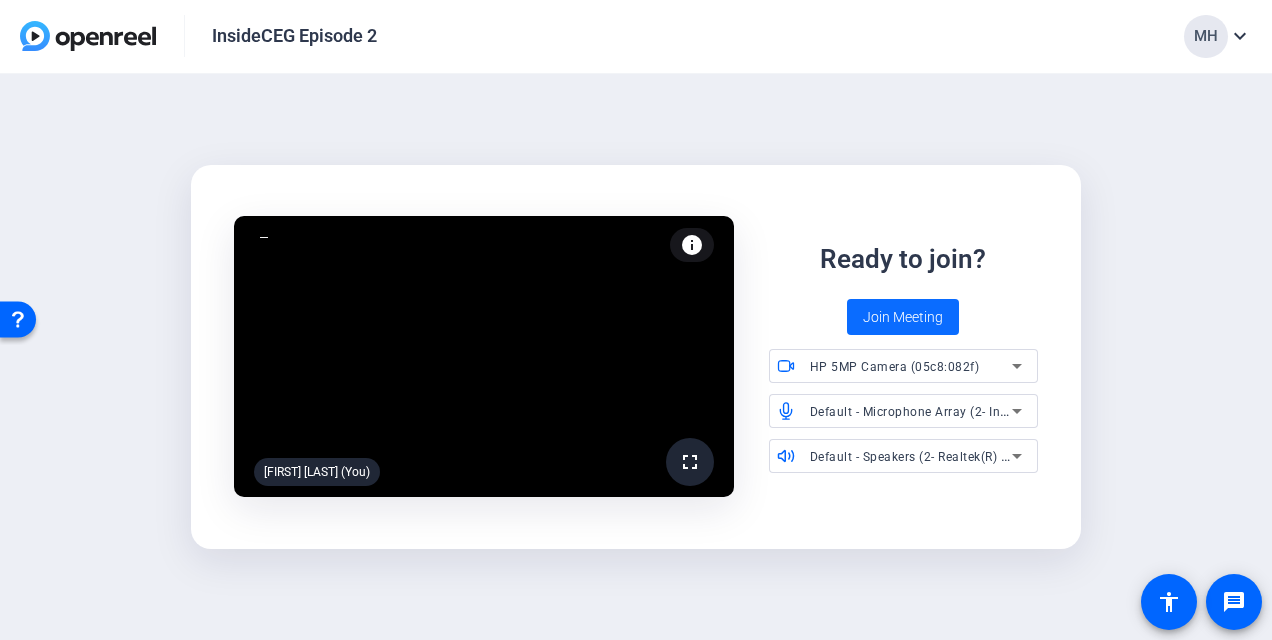 click on "Join Meeting" 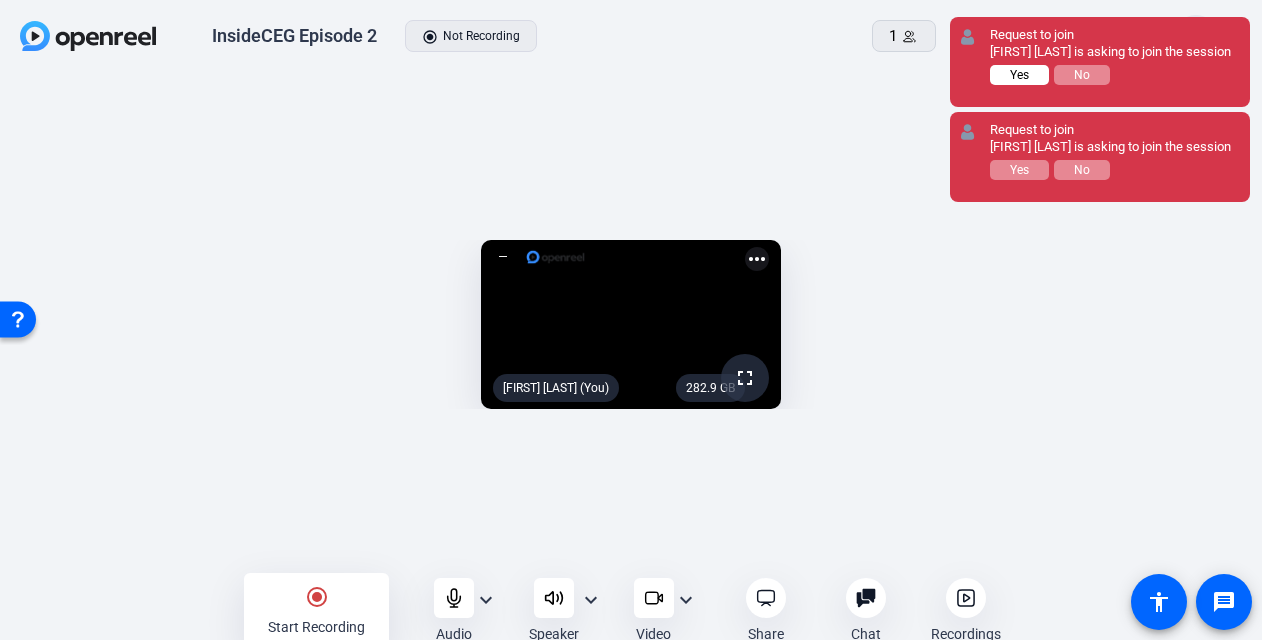 click on "Yes" at bounding box center (1019, 75) 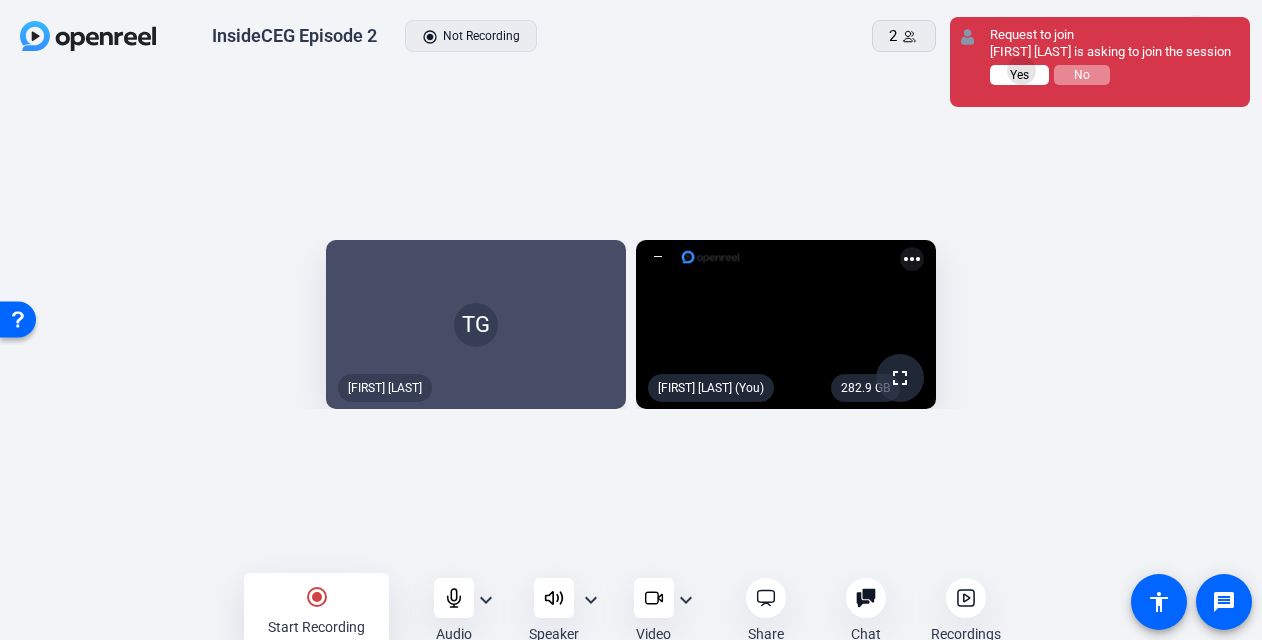 click on "Yes" at bounding box center (1019, 75) 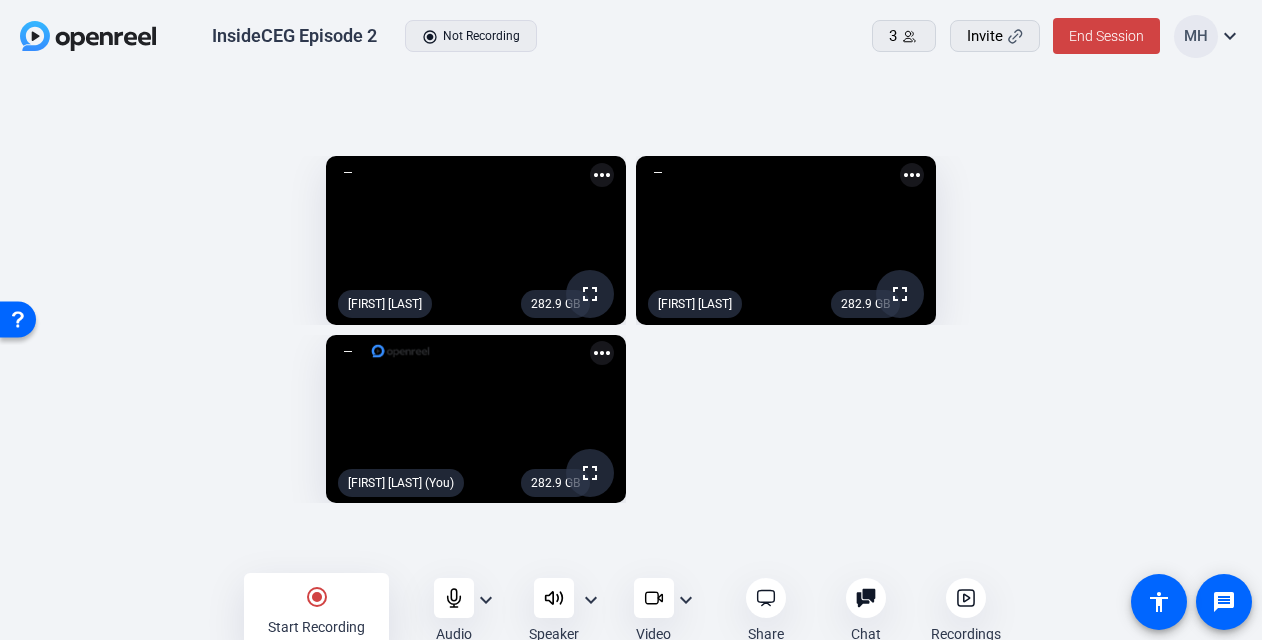click on "282.9 GB  fullscreen  [FIRST] [LAST]  more_horiz  282.9 GB  fullscreen  [FIRST] [LAST]  more_horiz  282.9 GB  fullscreen  [FIRST] [LAST] (You)  more_horiz" 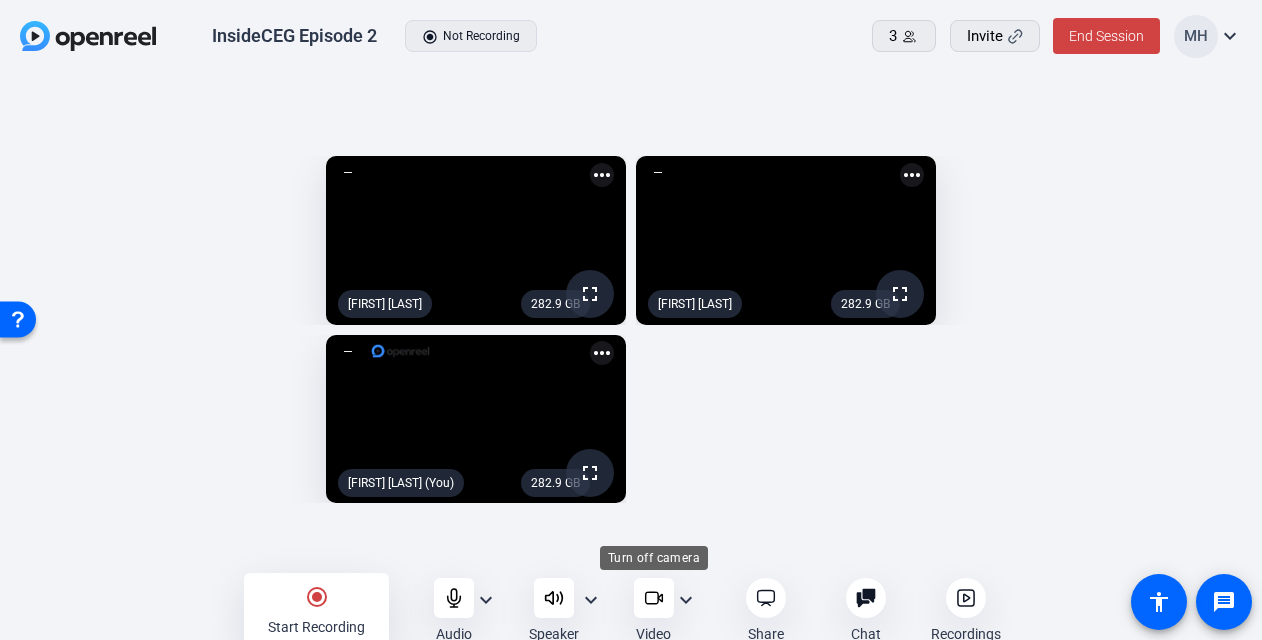 click 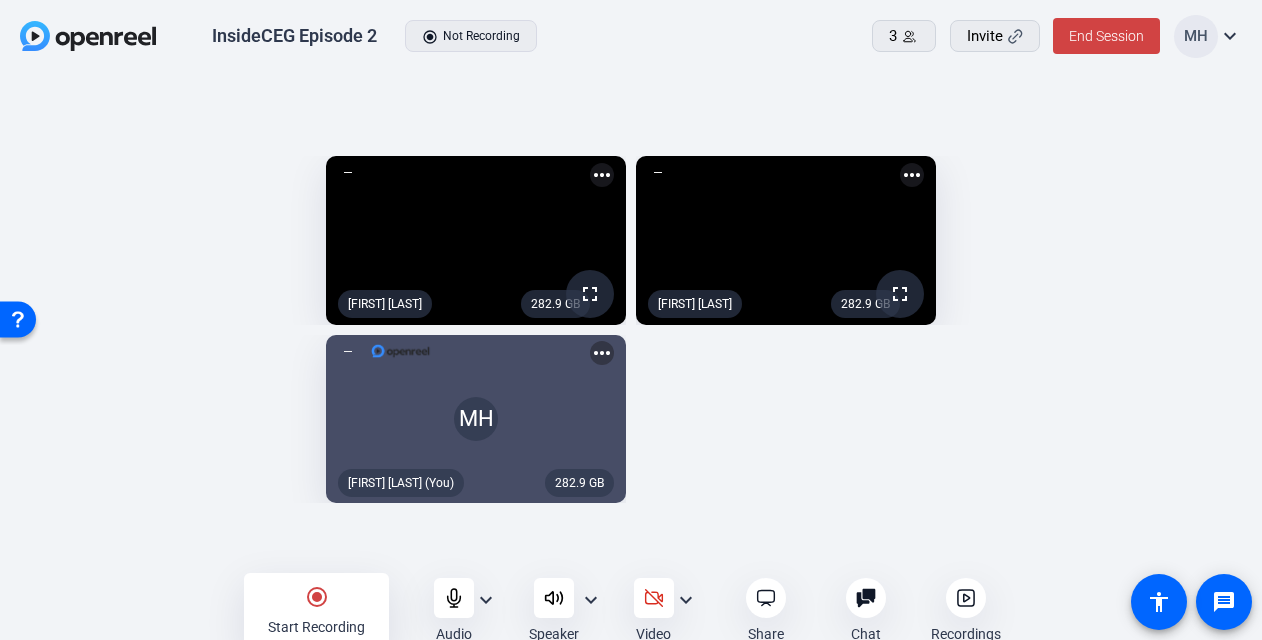 click on "radio_button_checked Start Recording" 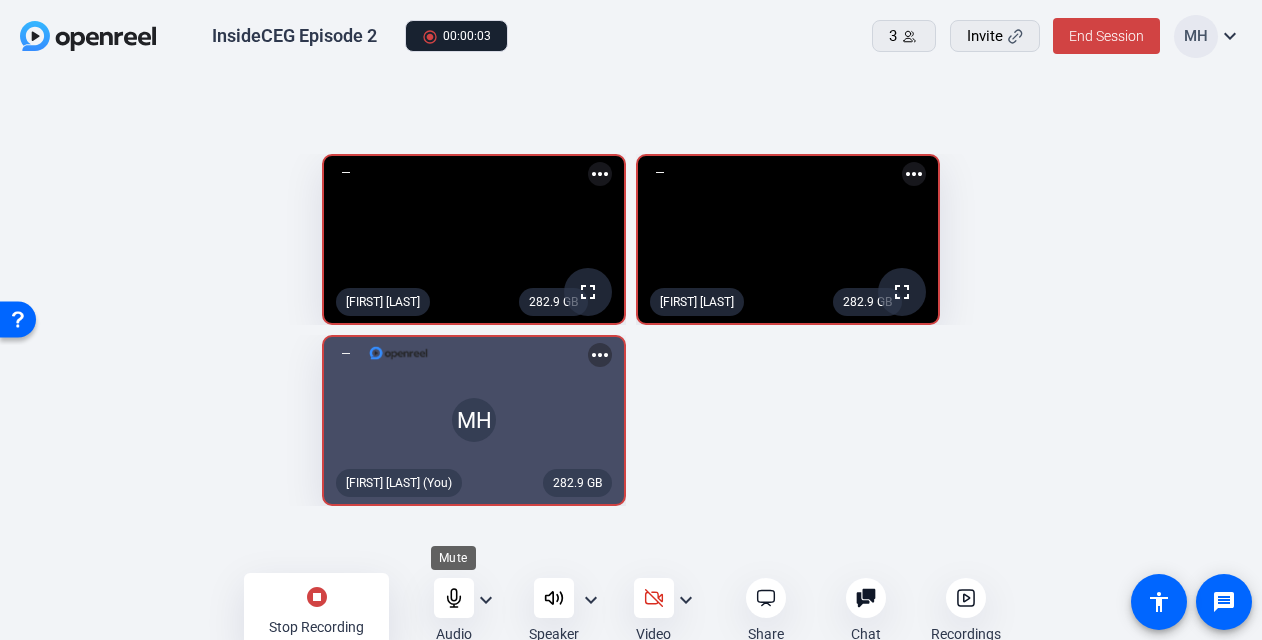 click 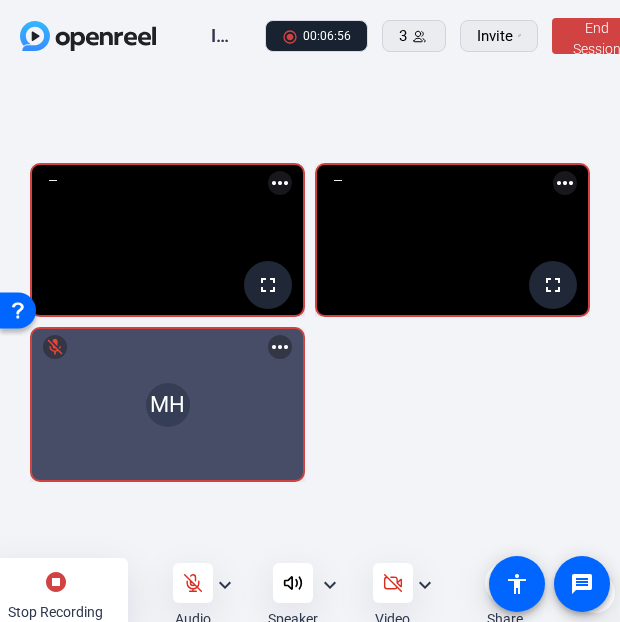 click on "stop_circle" 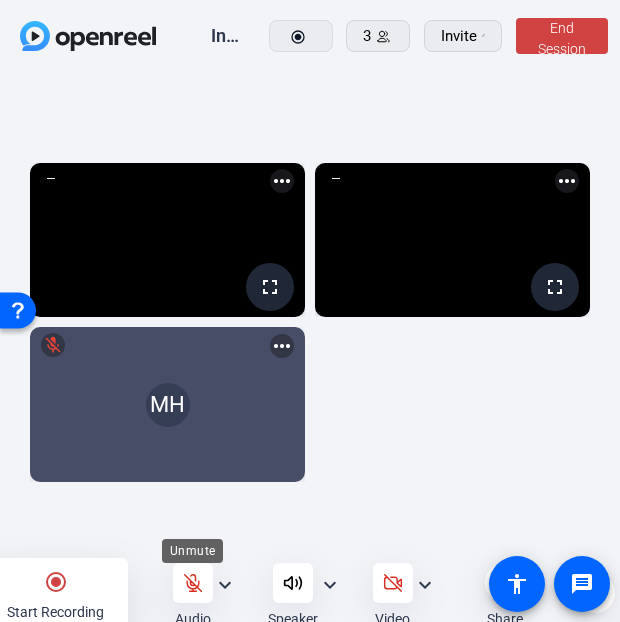 click 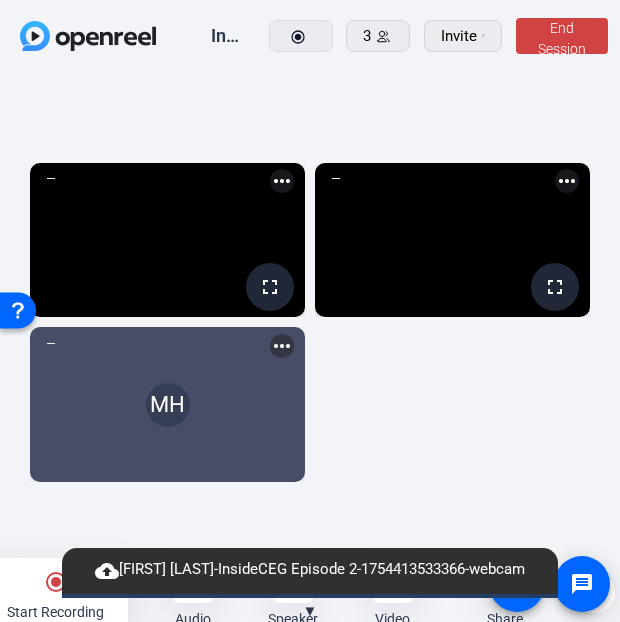 click on "282.7 GB  fullscreen  [FIRST] [LAST]  more_horiz  282.5 GB  fullscreen  [FIRST] [LAST]  more_horiz  282.9 GB   MH   [FIRST] [LAST] (You)  more_horiz" 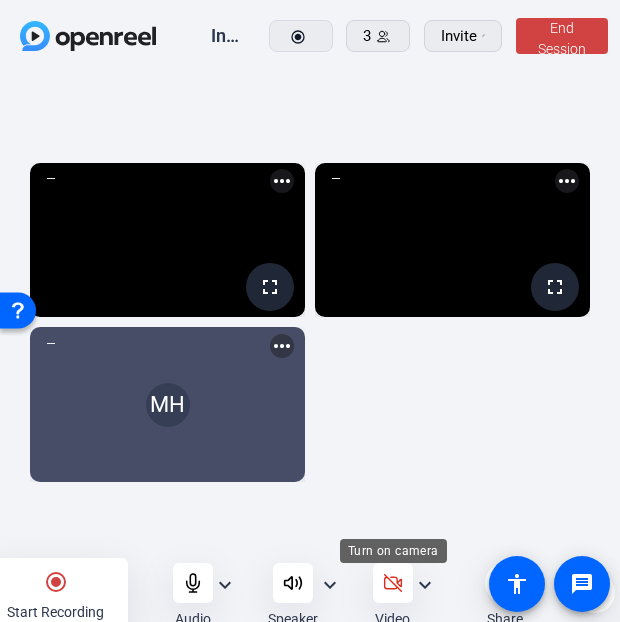 click 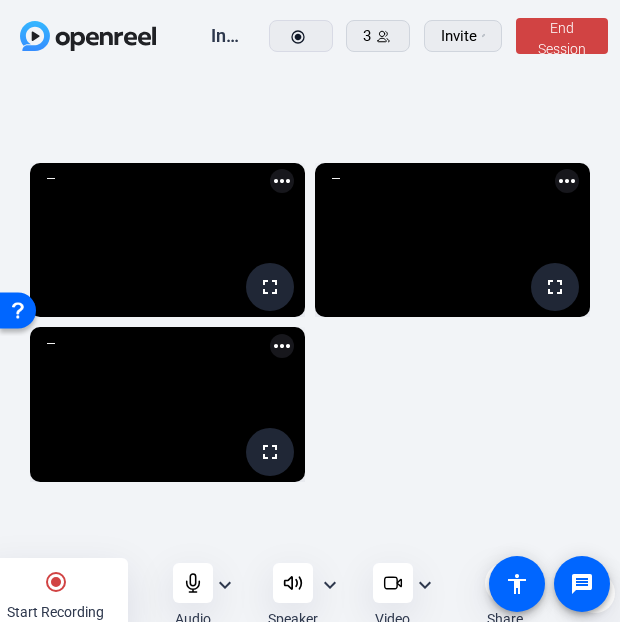 click on "radio_button_checked Start Recording" 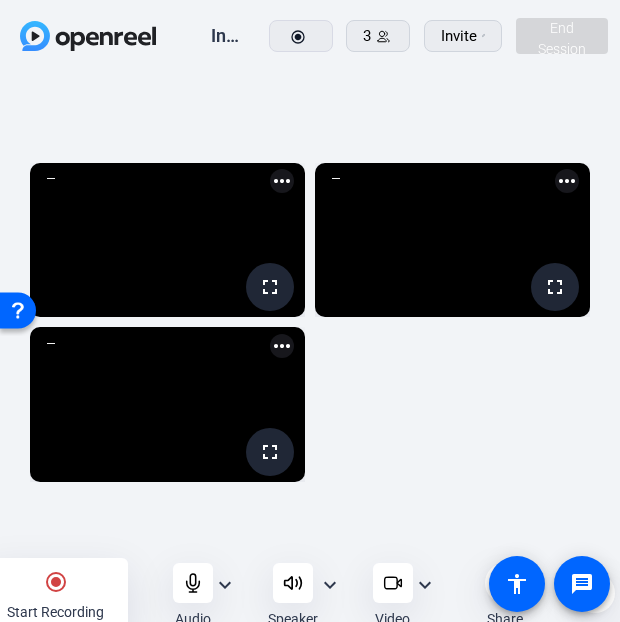 click 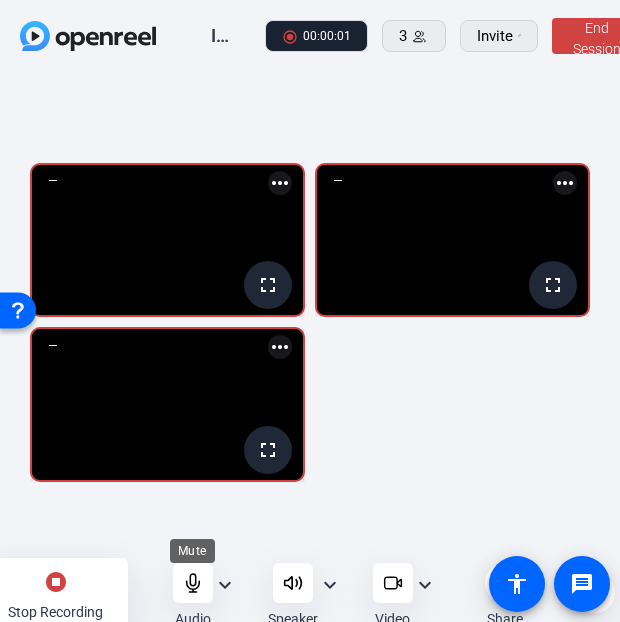 click 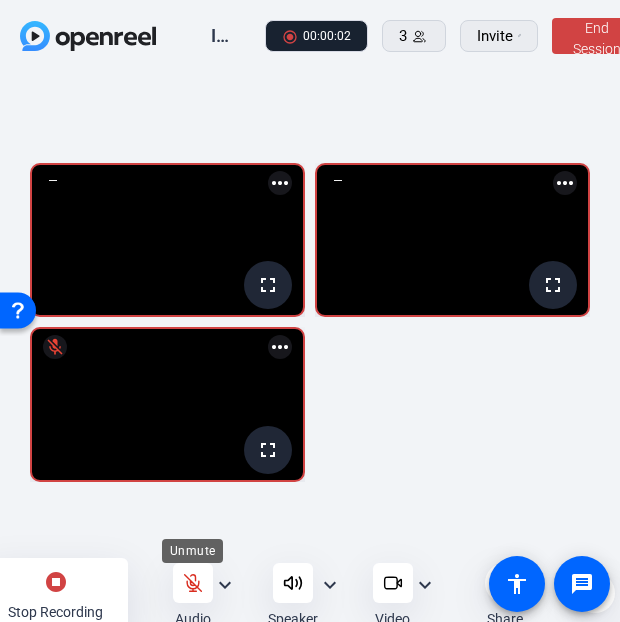 click 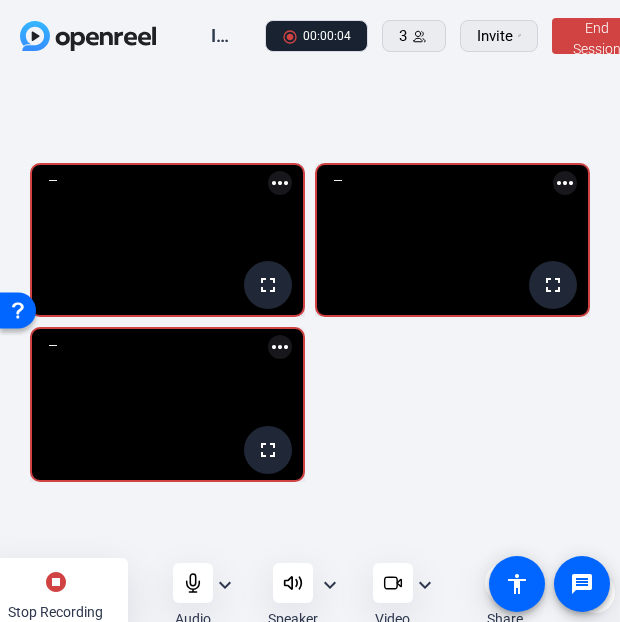 click 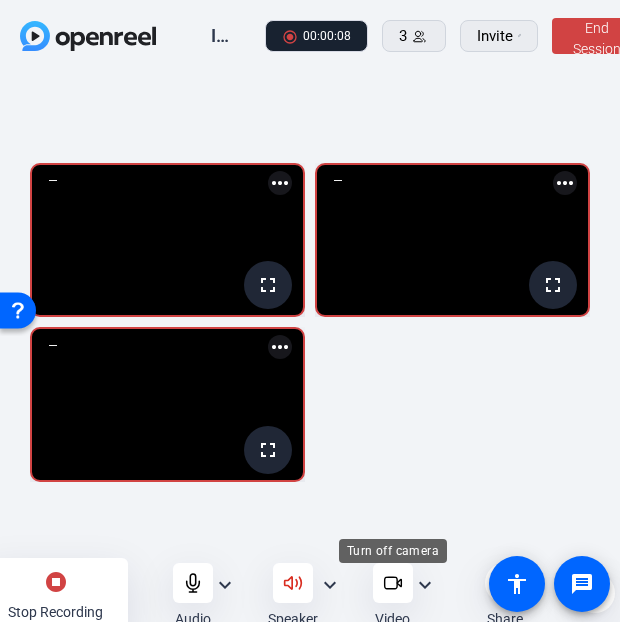 click 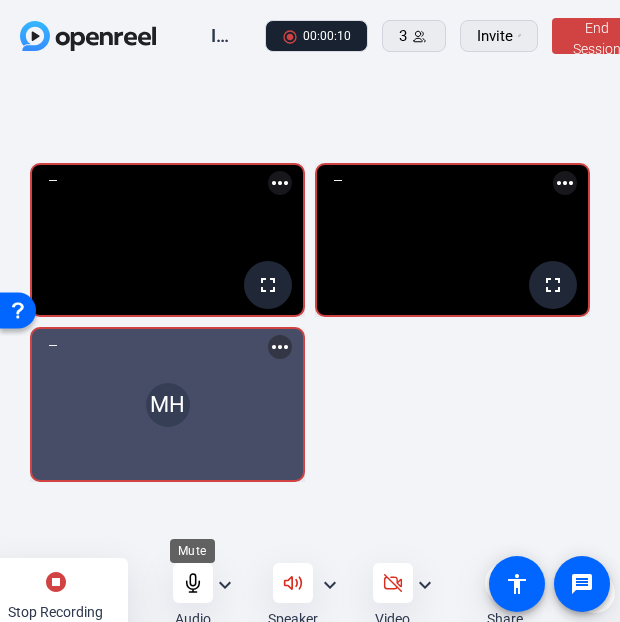 click 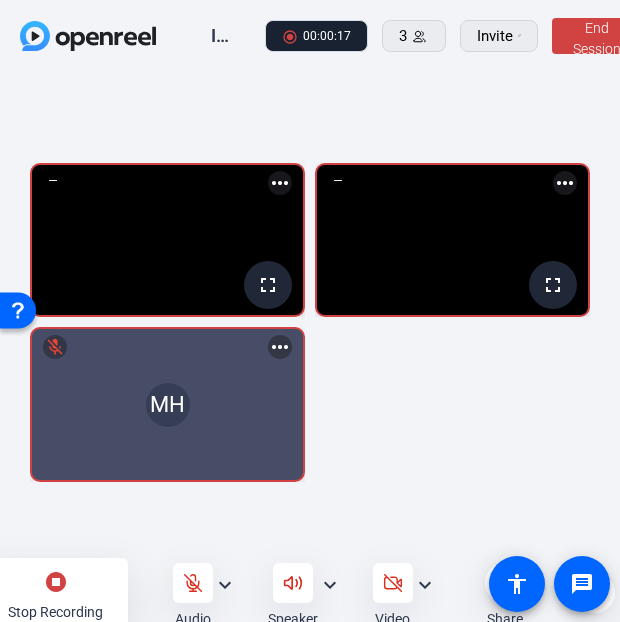 click 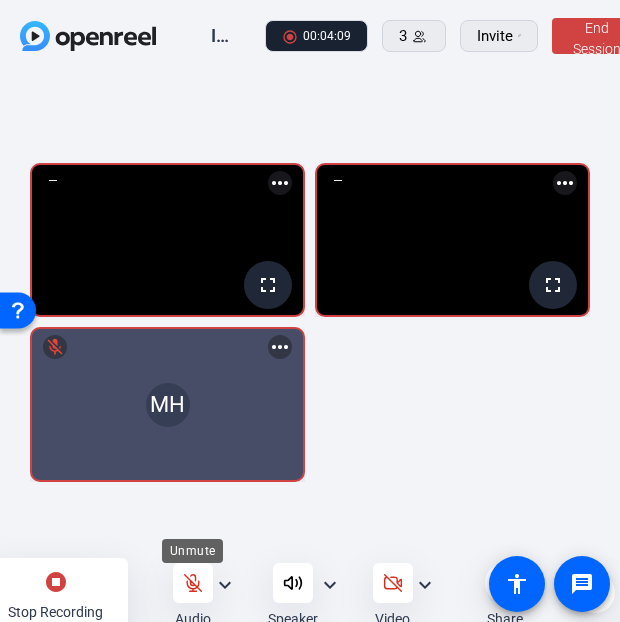 click 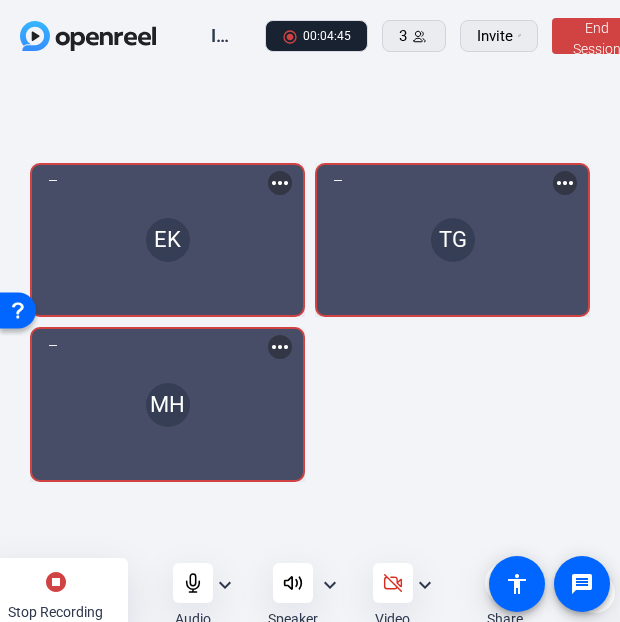 click on "stop_circle" 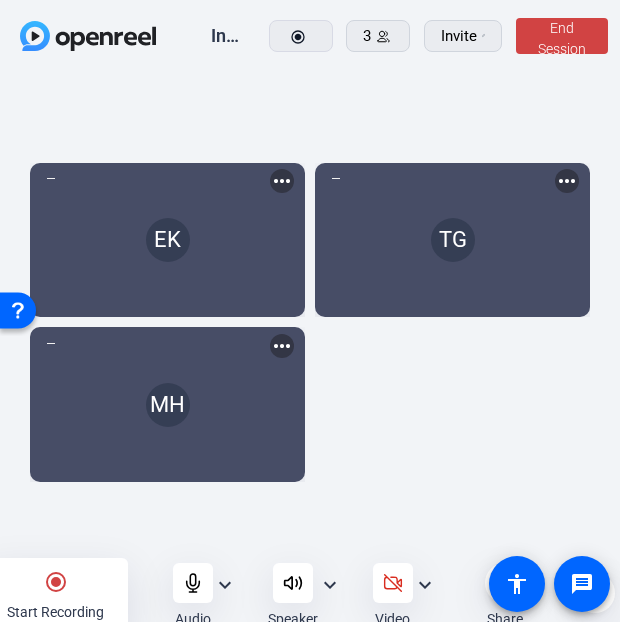 click on "radio_button_checked Start Recording" 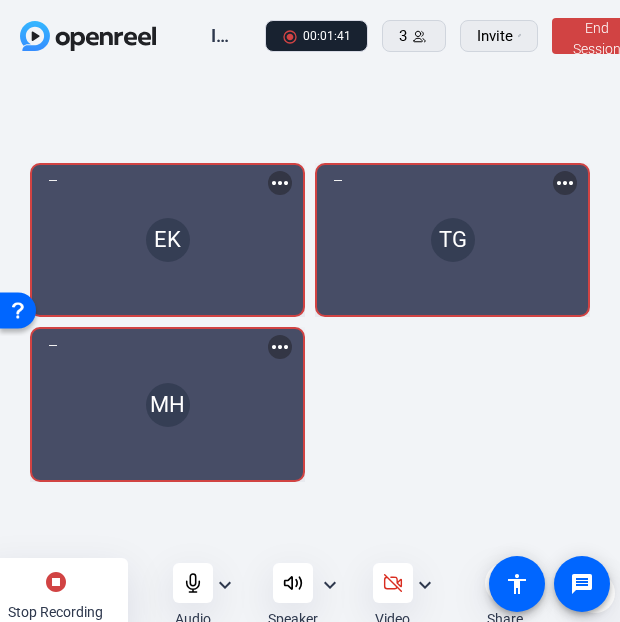 click on "stop_circle" 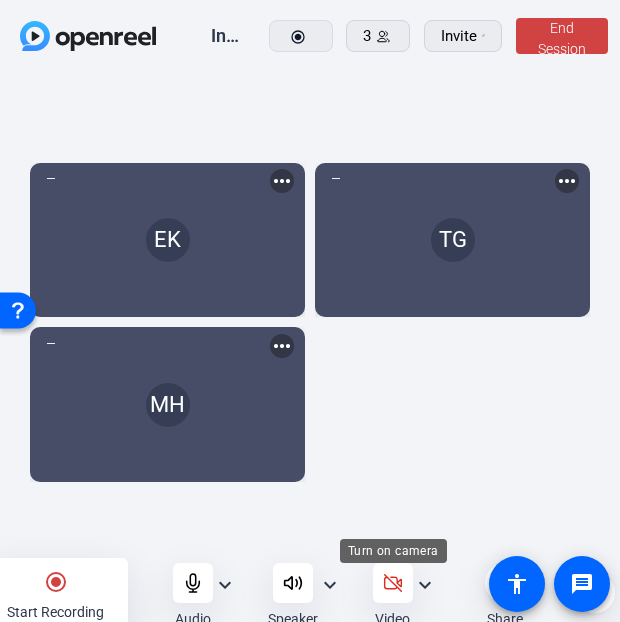 click on "InsideCEG Episode 2  radio_button_checked  Not Recording    3
Invite
End Session  MH expand_more  282.9 GB   EK   [FIRST] [LAST]  more_horiz  282.9 GB   TG   [FIRST] [LAST]  more_horiz  282.9 GB   MH   [FIRST] [LAST] (You)  more_horiz radio_button_checked Start Recording
Audio expand_more
Speaker expand_more
Video expand_more
Share
Chat 0
Recordings more_horiz 0 message accessibility" 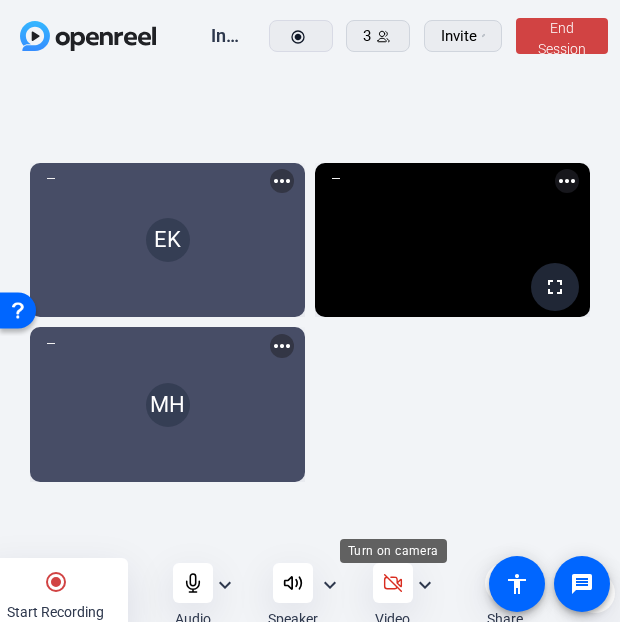 click 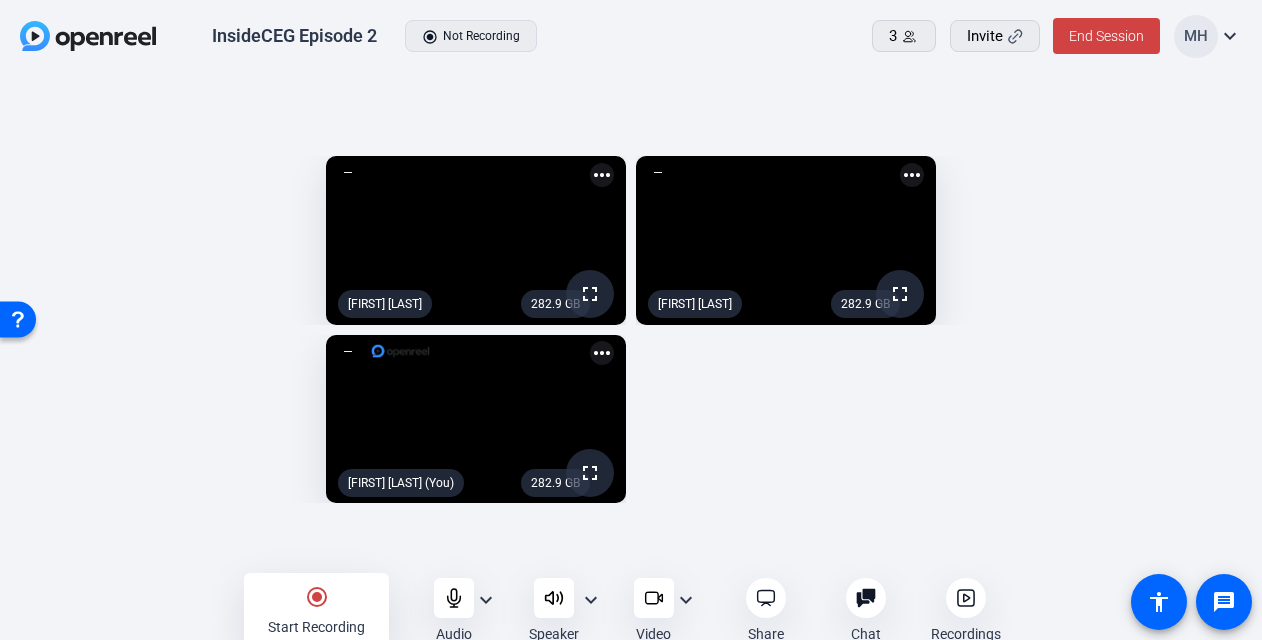 click on "282.9 GB  fullscreen  [FIRST] [LAST]  more_horiz  282.9 GB  fullscreen  [FIRST] [LAST]  more_horiz  282.9 GB  fullscreen  [FIRST] [LAST] (You)  more_horiz" 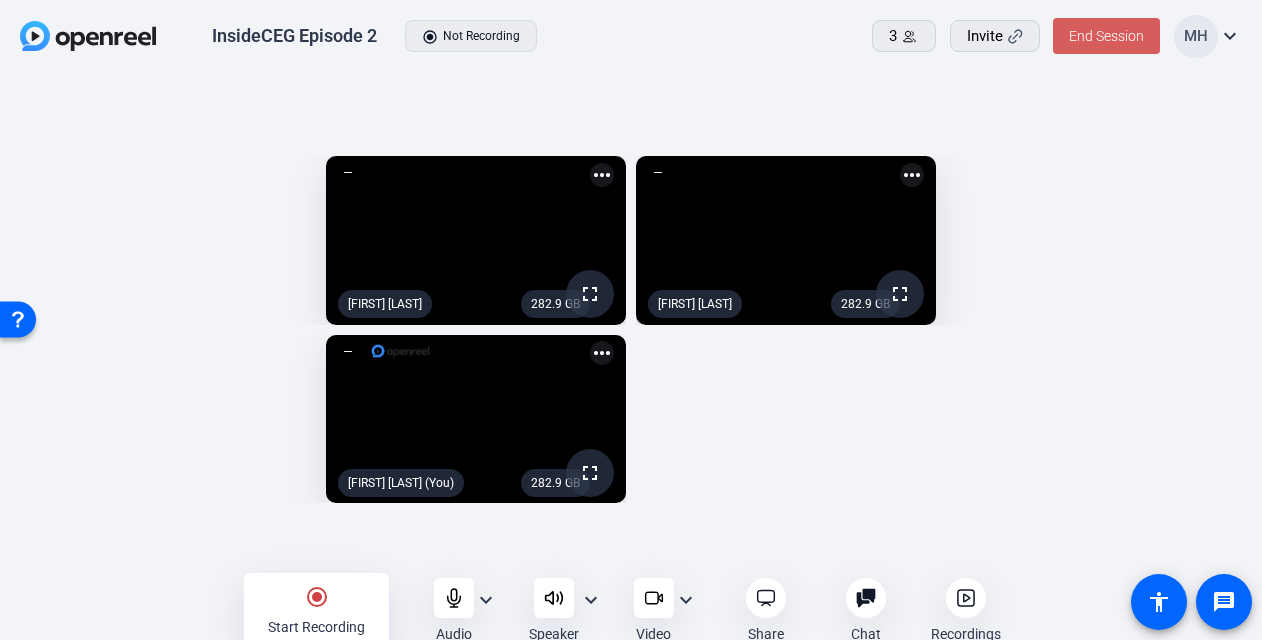 click on "End Session" 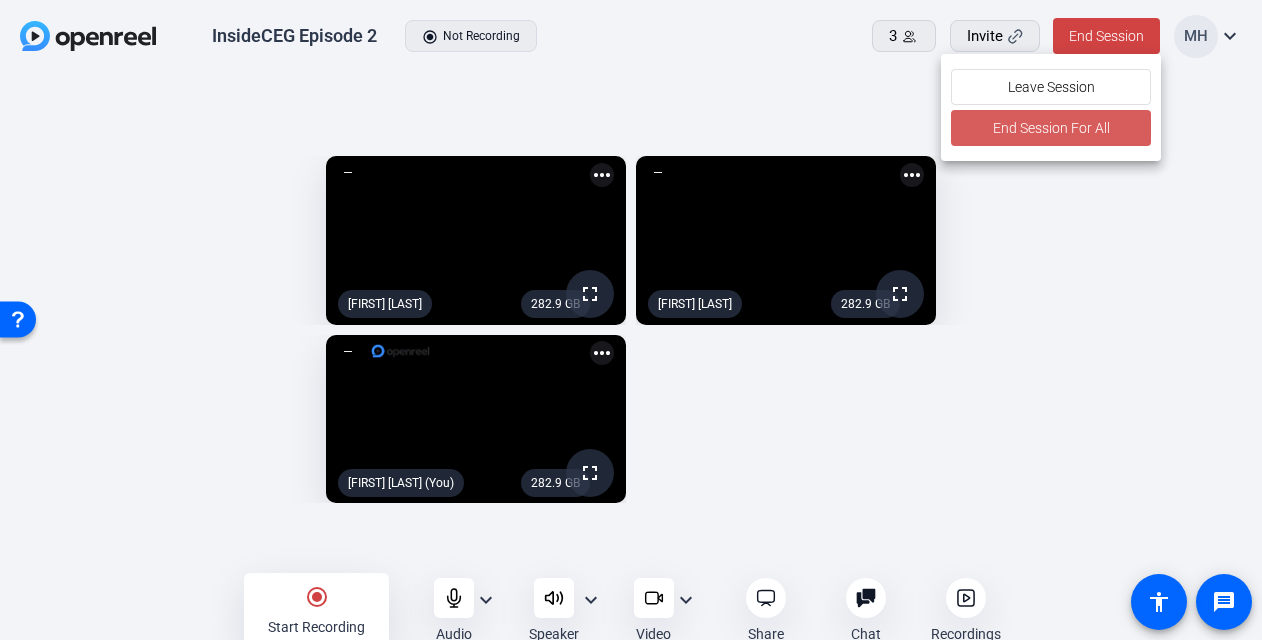 click on "End Session For All" at bounding box center (1050, 128) 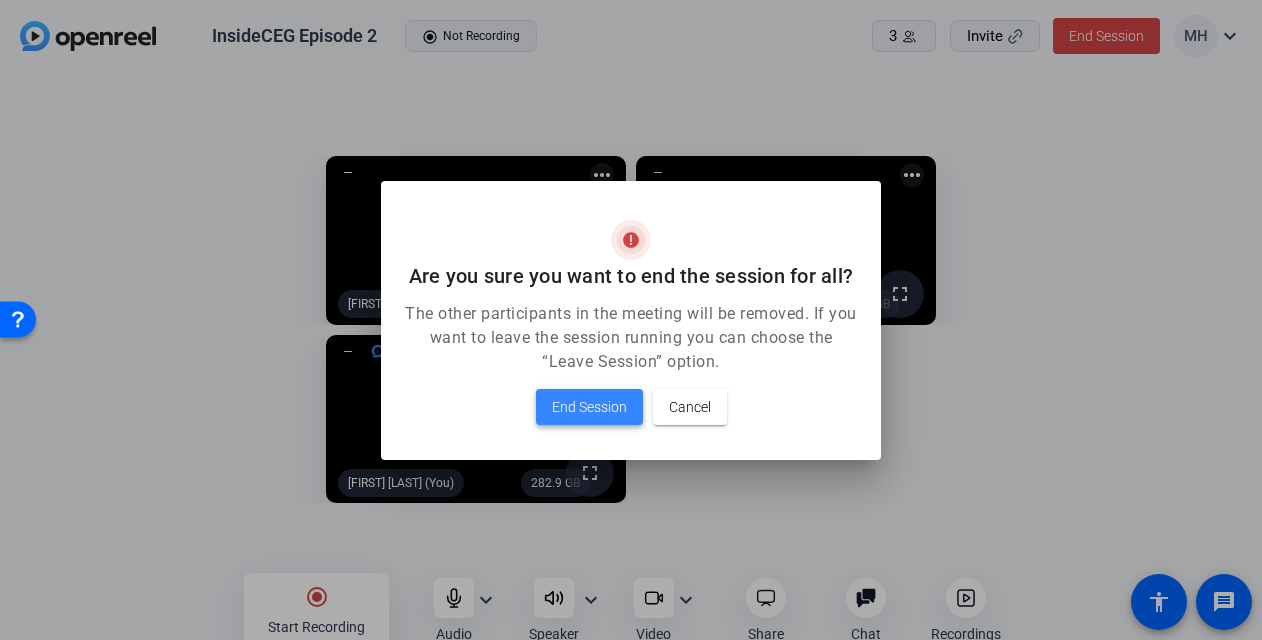 click on "End Session" at bounding box center (589, 407) 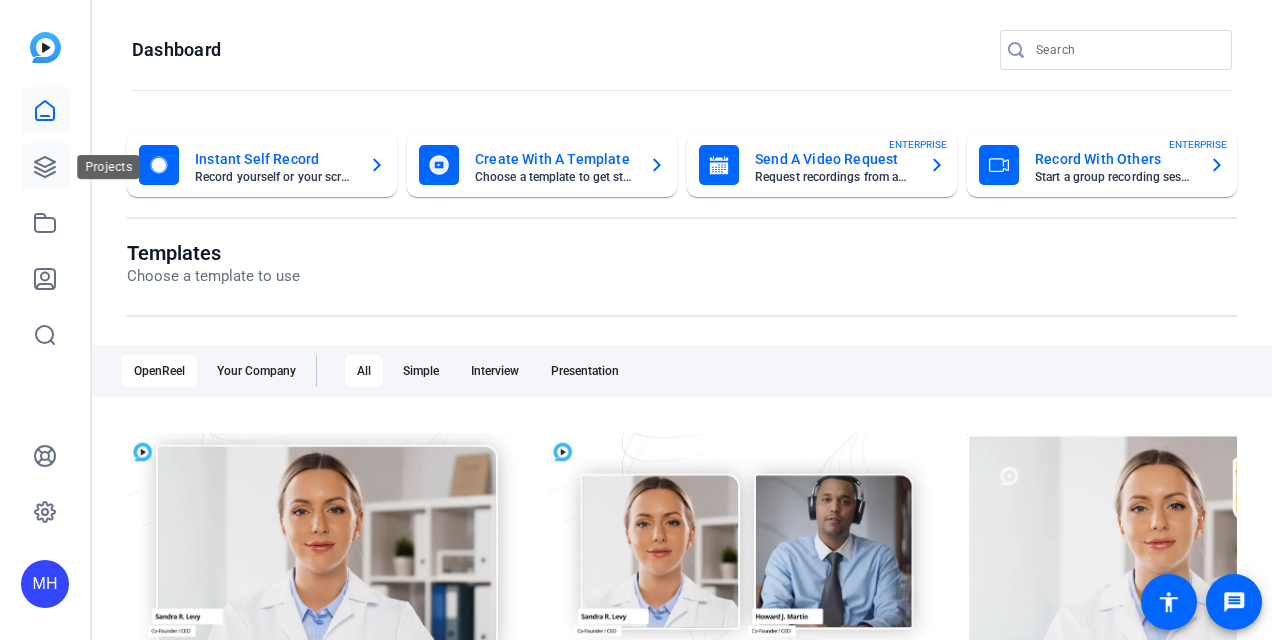 scroll, scrollTop: 0, scrollLeft: 0, axis: both 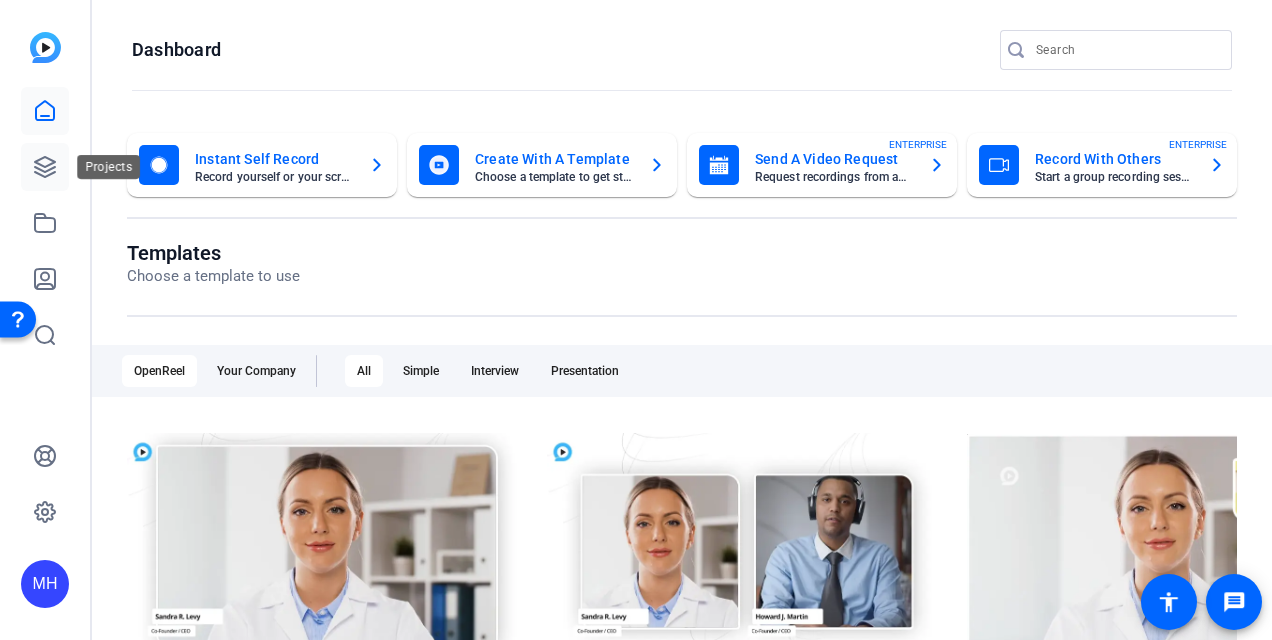 click 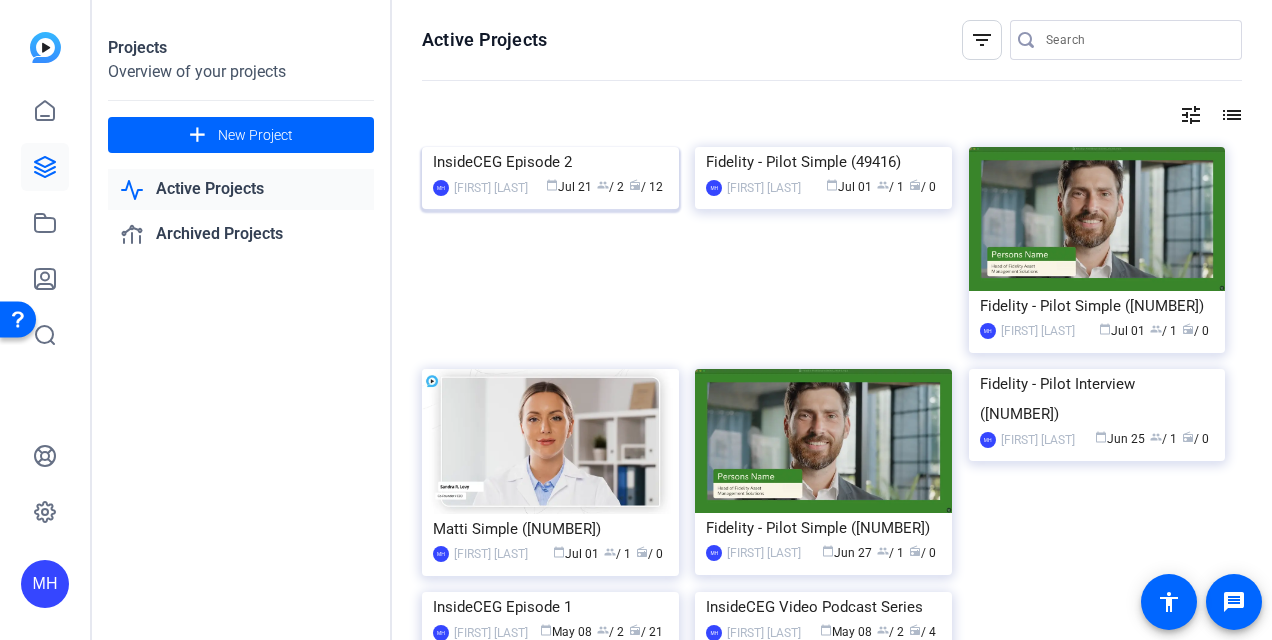 click 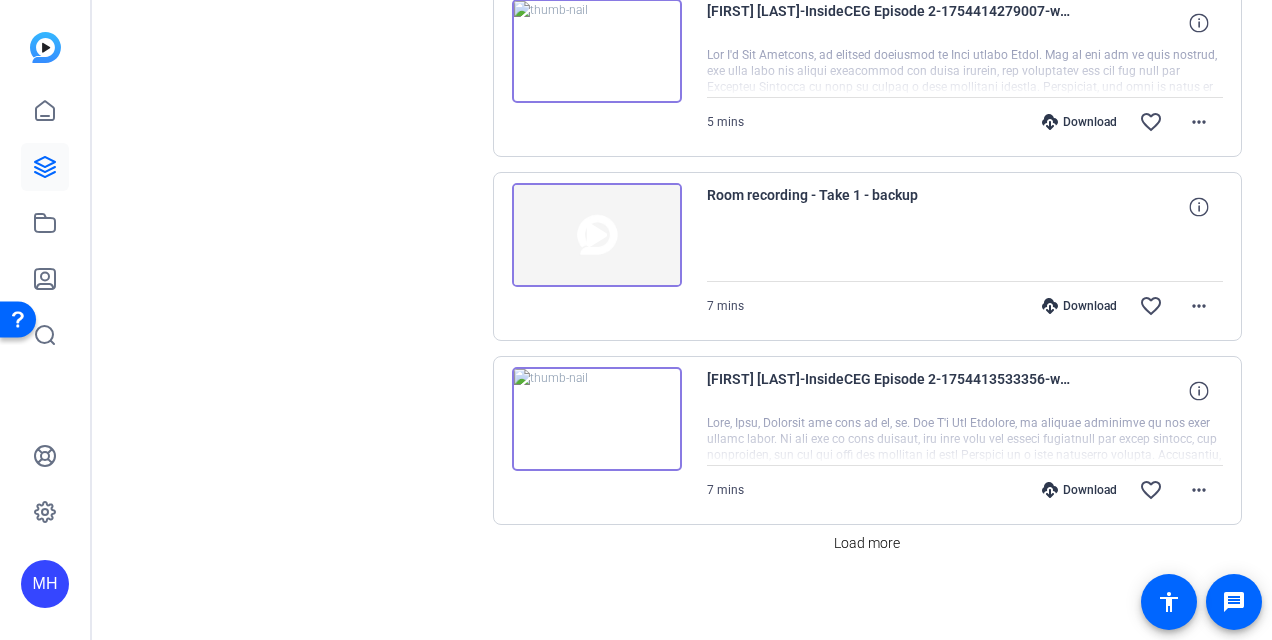 scroll, scrollTop: 1739, scrollLeft: 0, axis: vertical 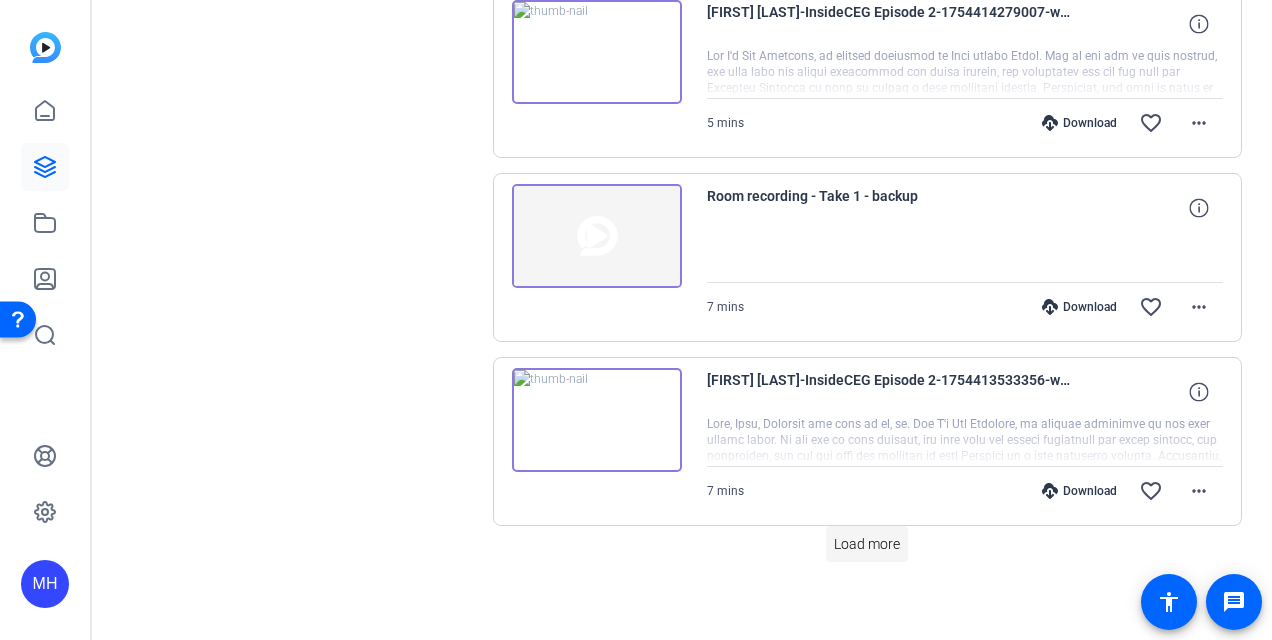 click on "Load more" at bounding box center [867, 544] 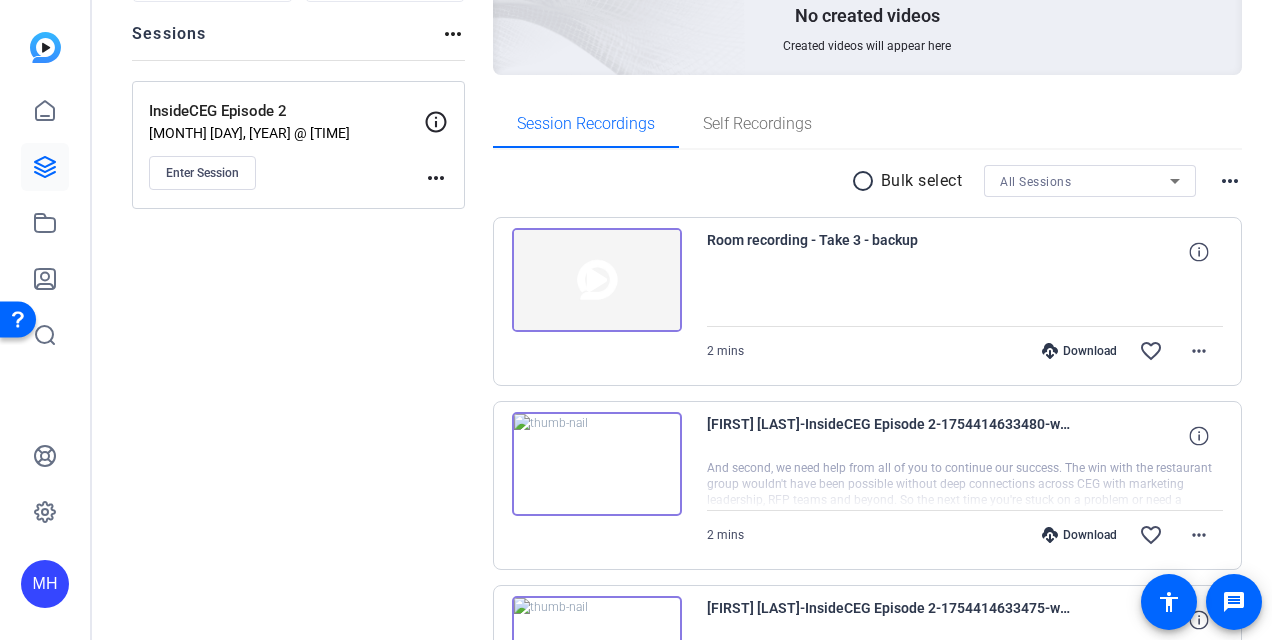 scroll, scrollTop: 79, scrollLeft: 0, axis: vertical 